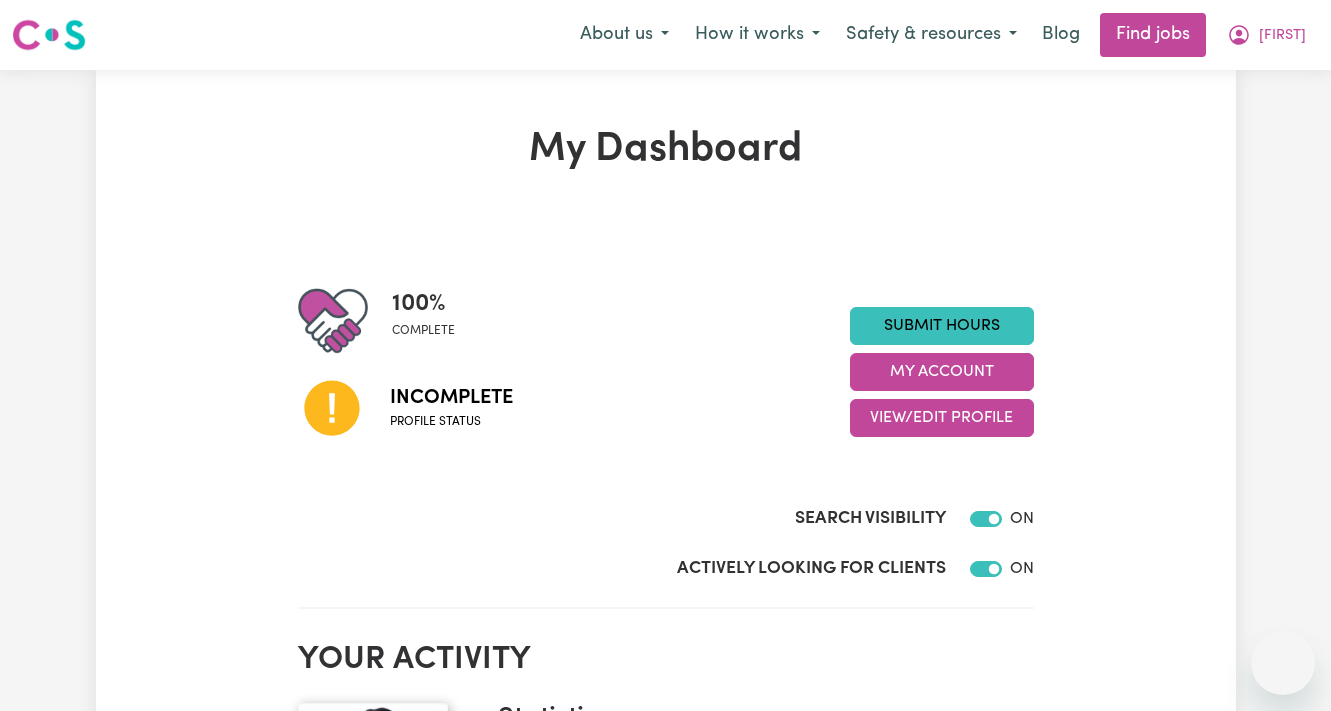 scroll, scrollTop: 255, scrollLeft: 0, axis: vertical 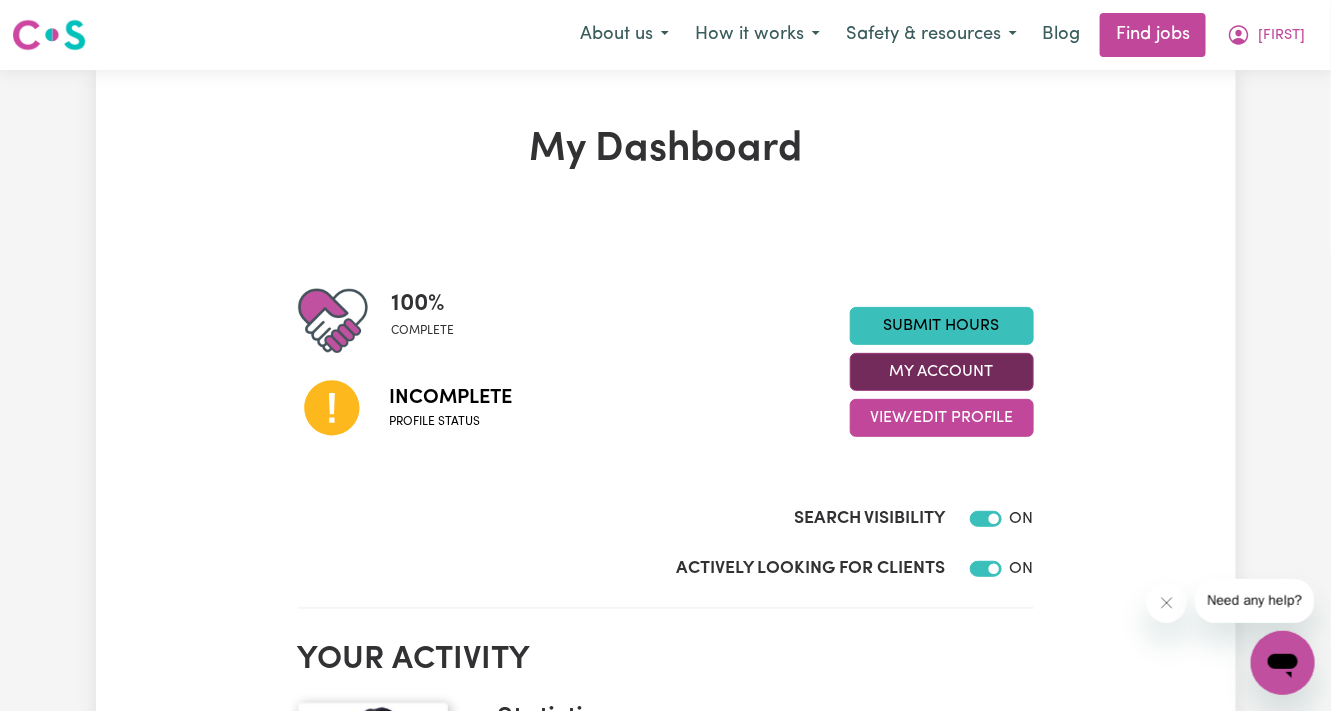 click on "My Account" at bounding box center (942, 372) 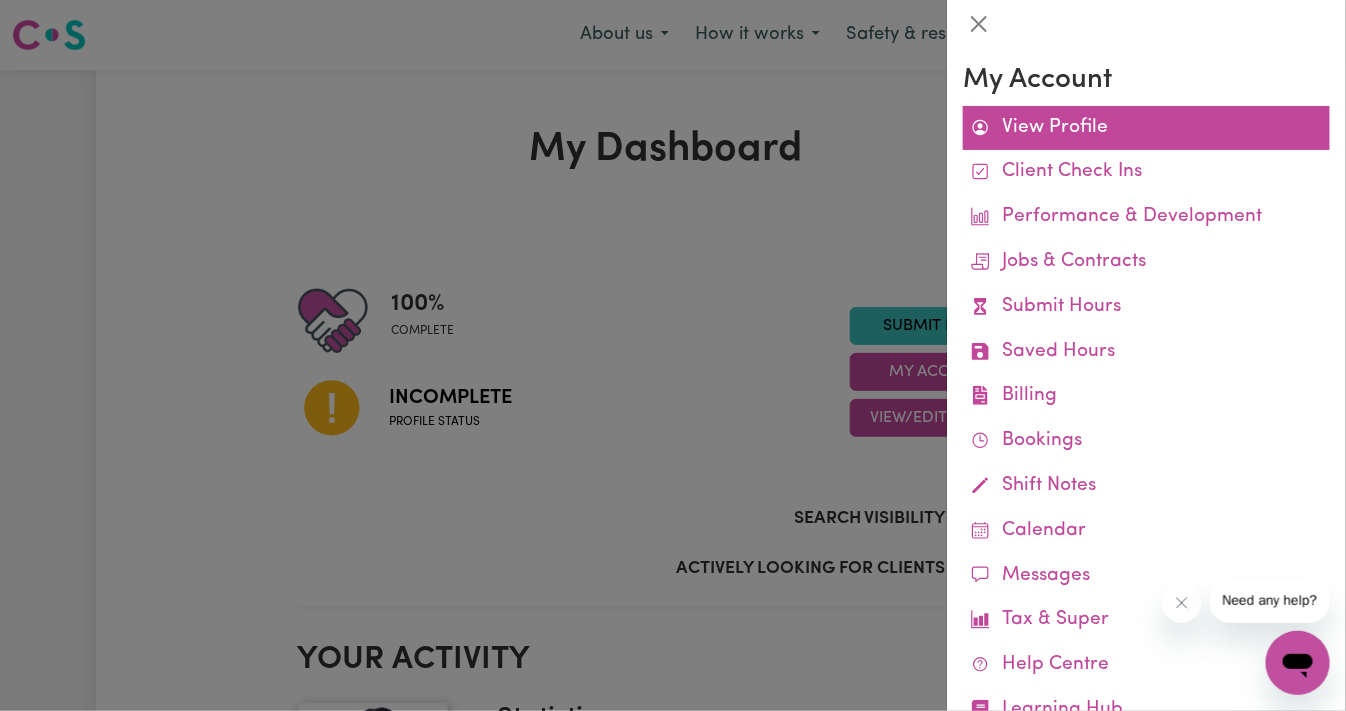 click on "View Profile" at bounding box center [1146, 128] 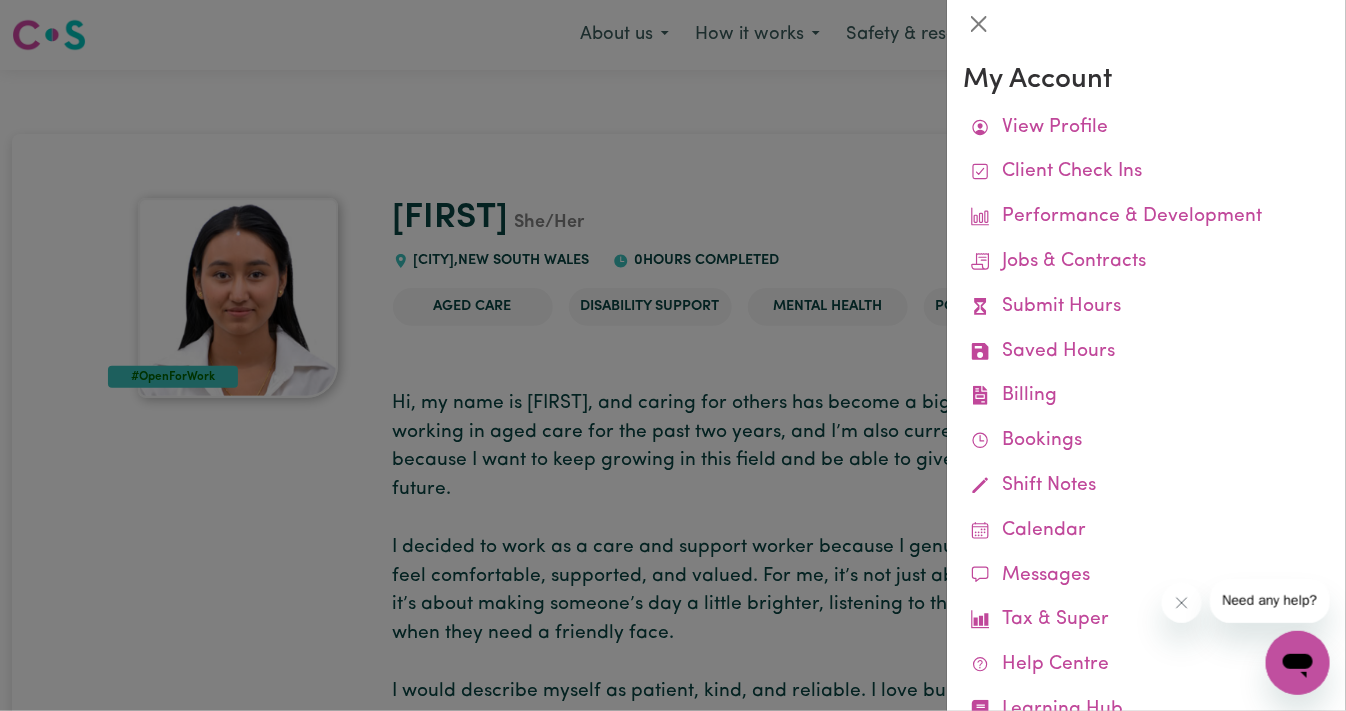 click at bounding box center (673, 355) 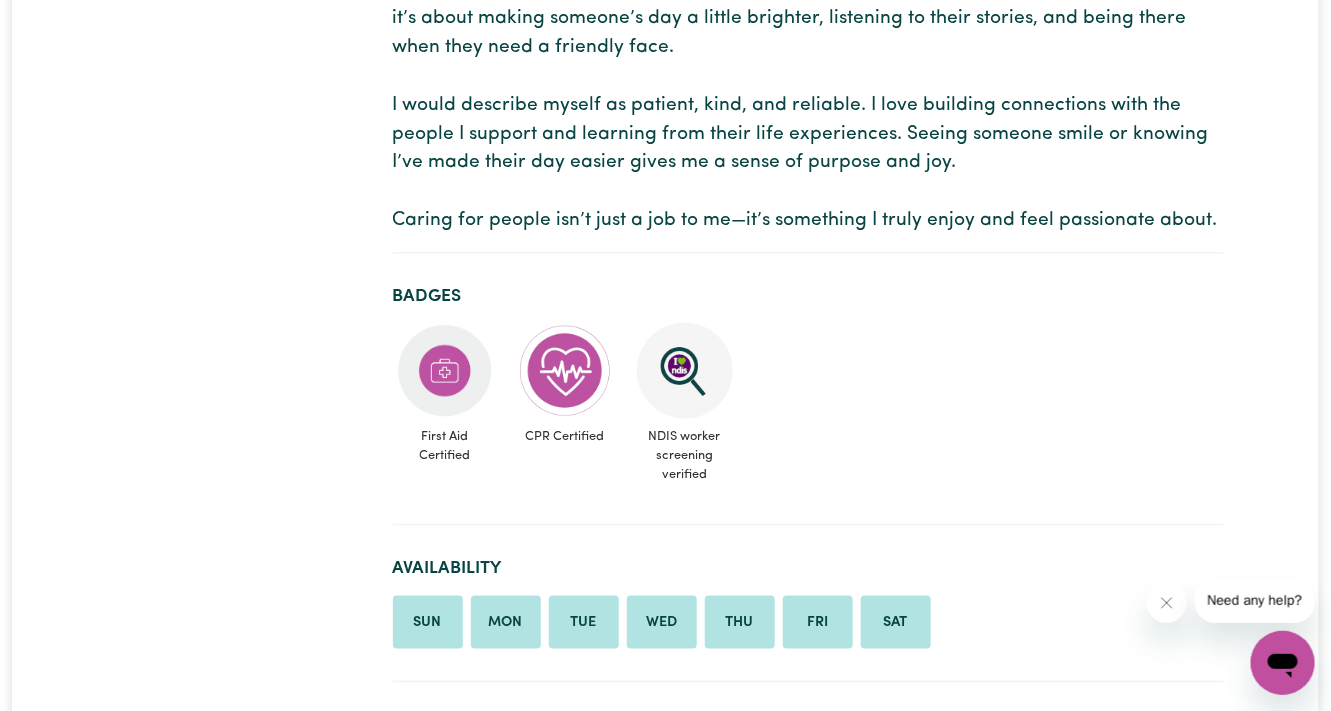 scroll, scrollTop: 0, scrollLeft: 0, axis: both 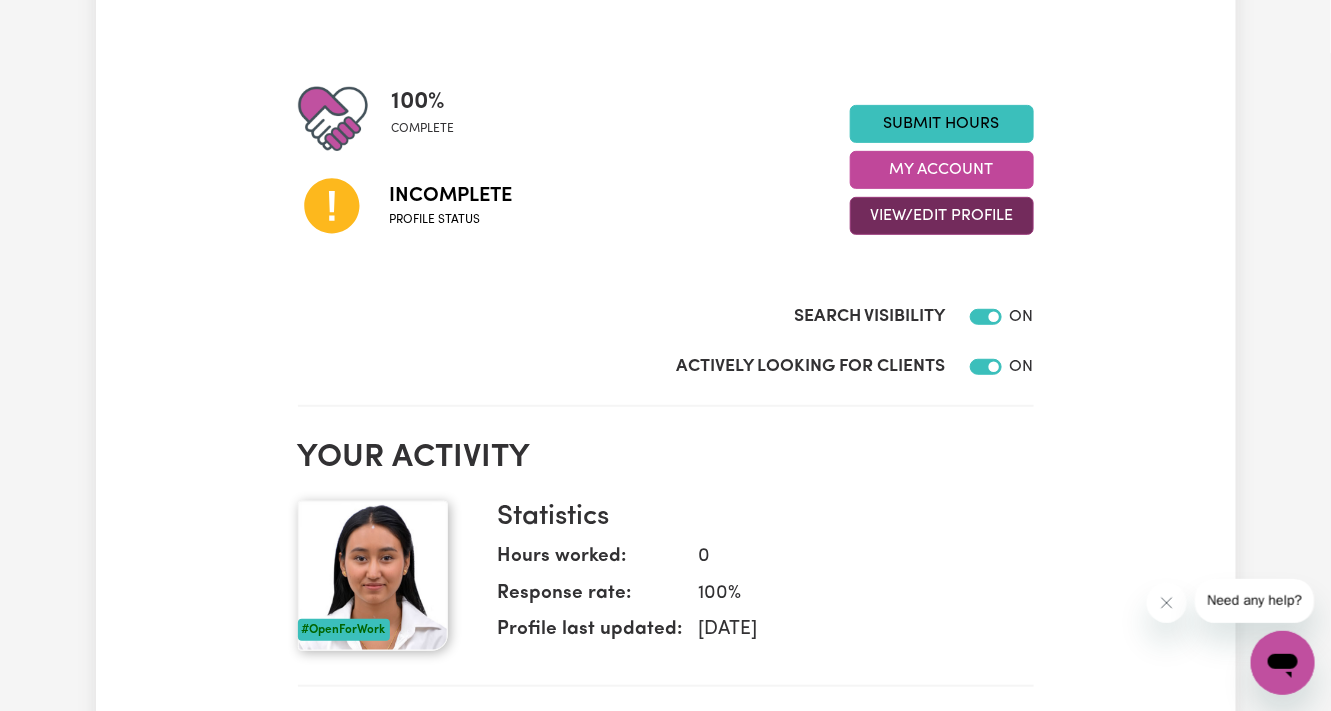 click on "View/Edit Profile" at bounding box center (942, 216) 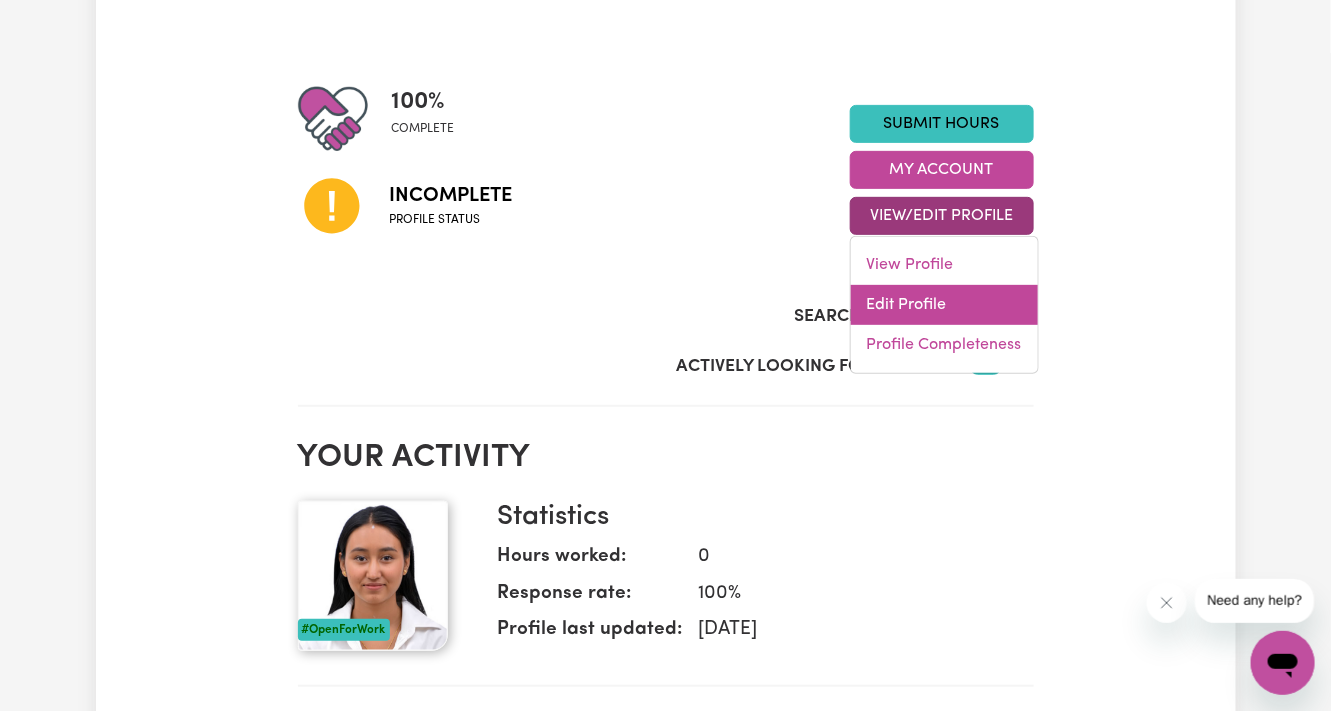 click on "Edit Profile" at bounding box center [944, 305] 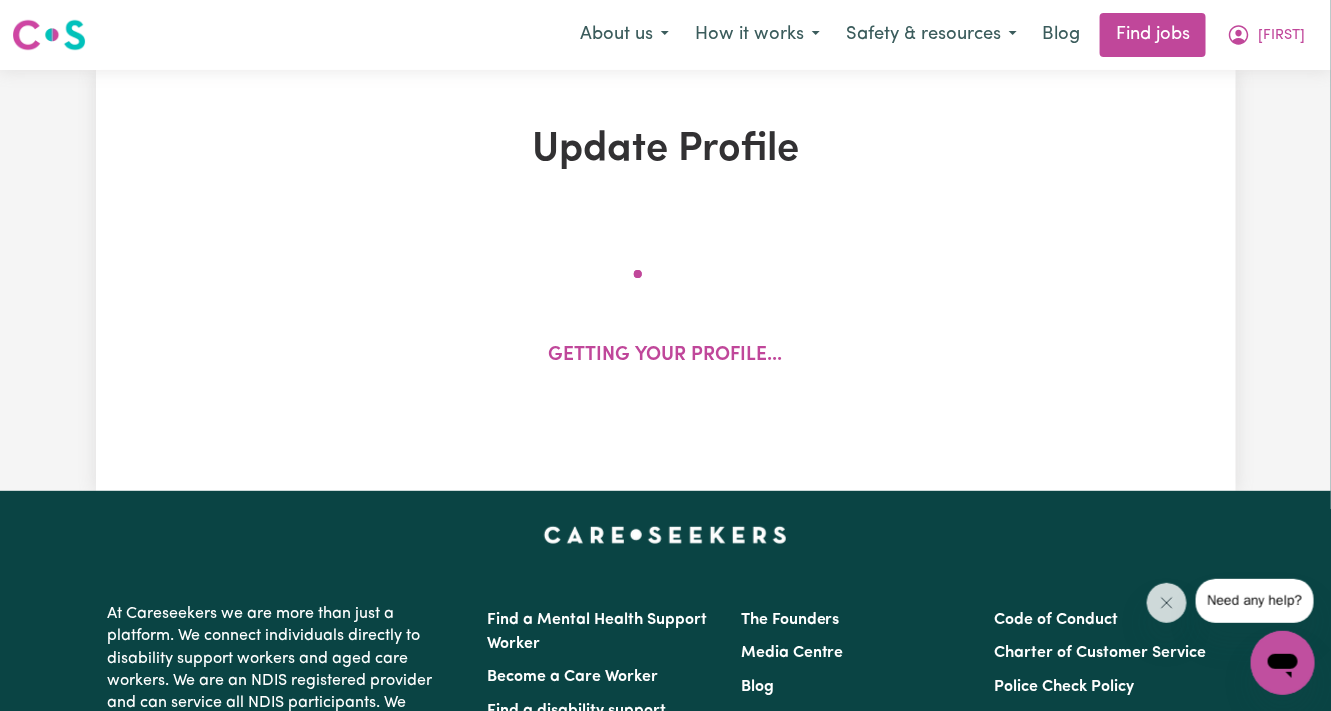 select on "female" 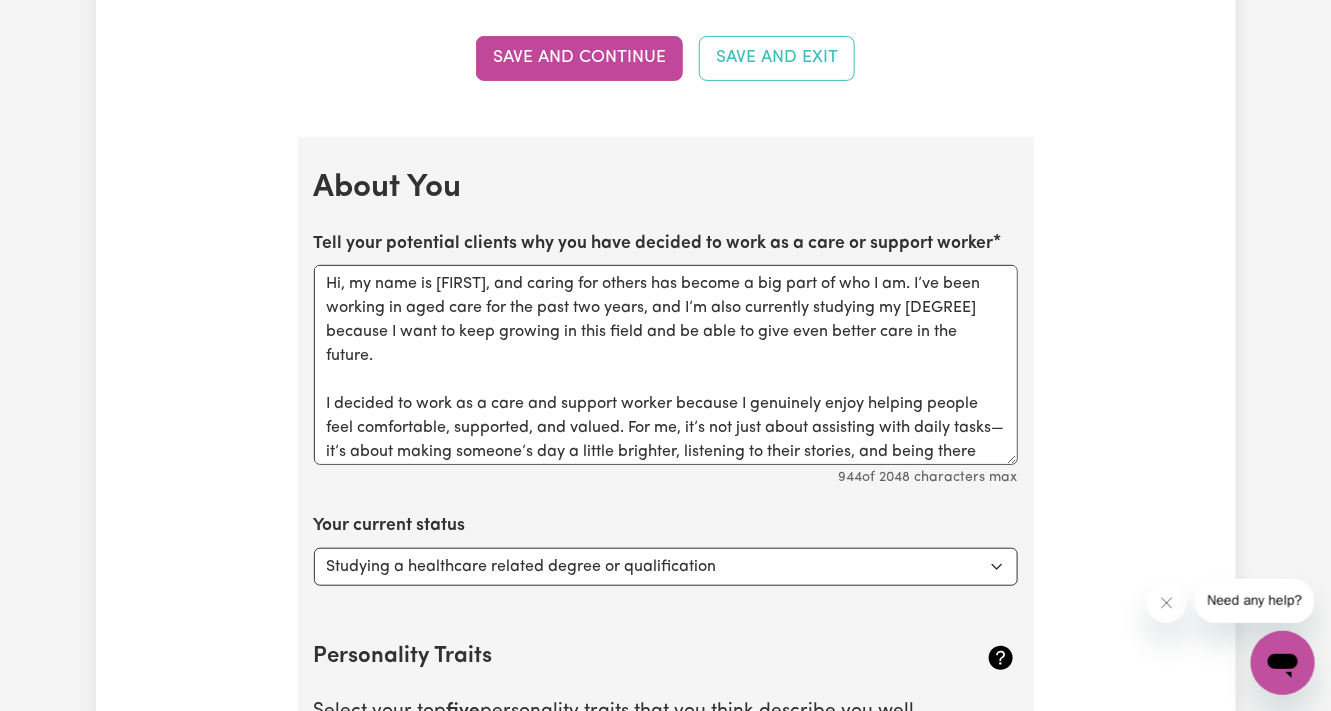 scroll, scrollTop: 2729, scrollLeft: 0, axis: vertical 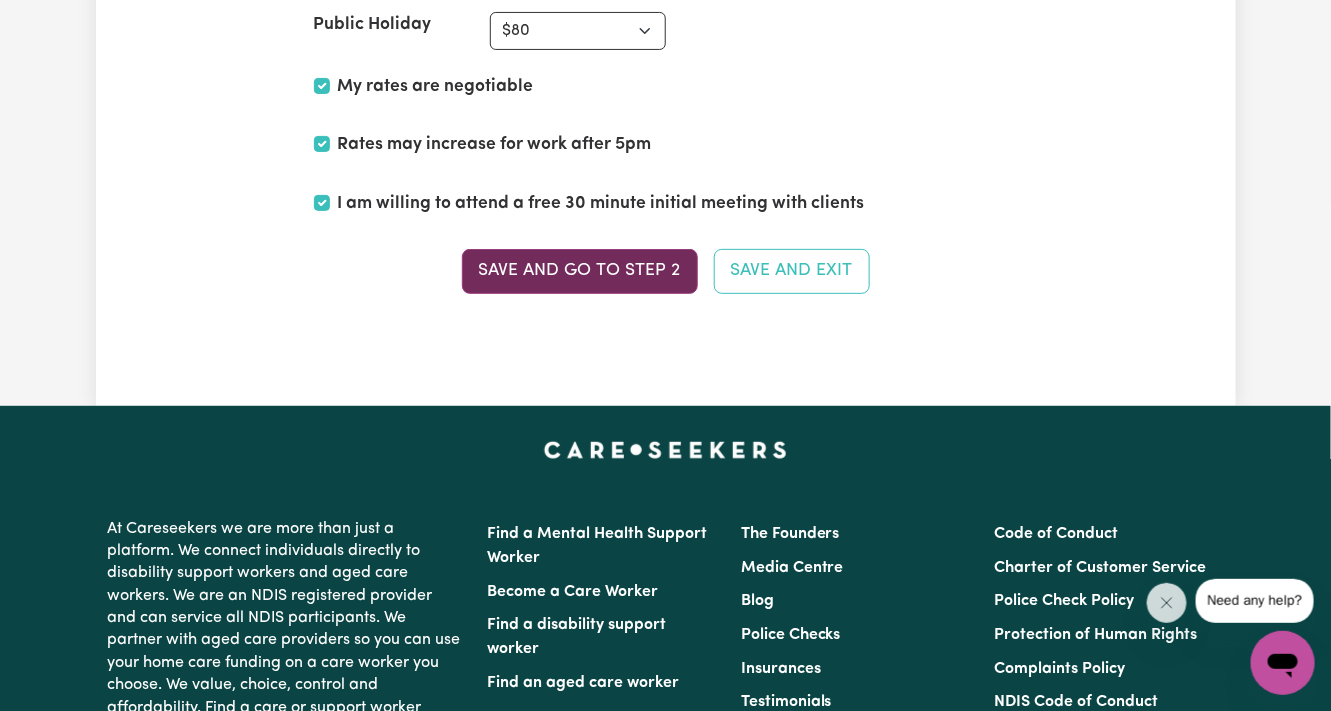click on "Save and go to Step 2" at bounding box center [580, 271] 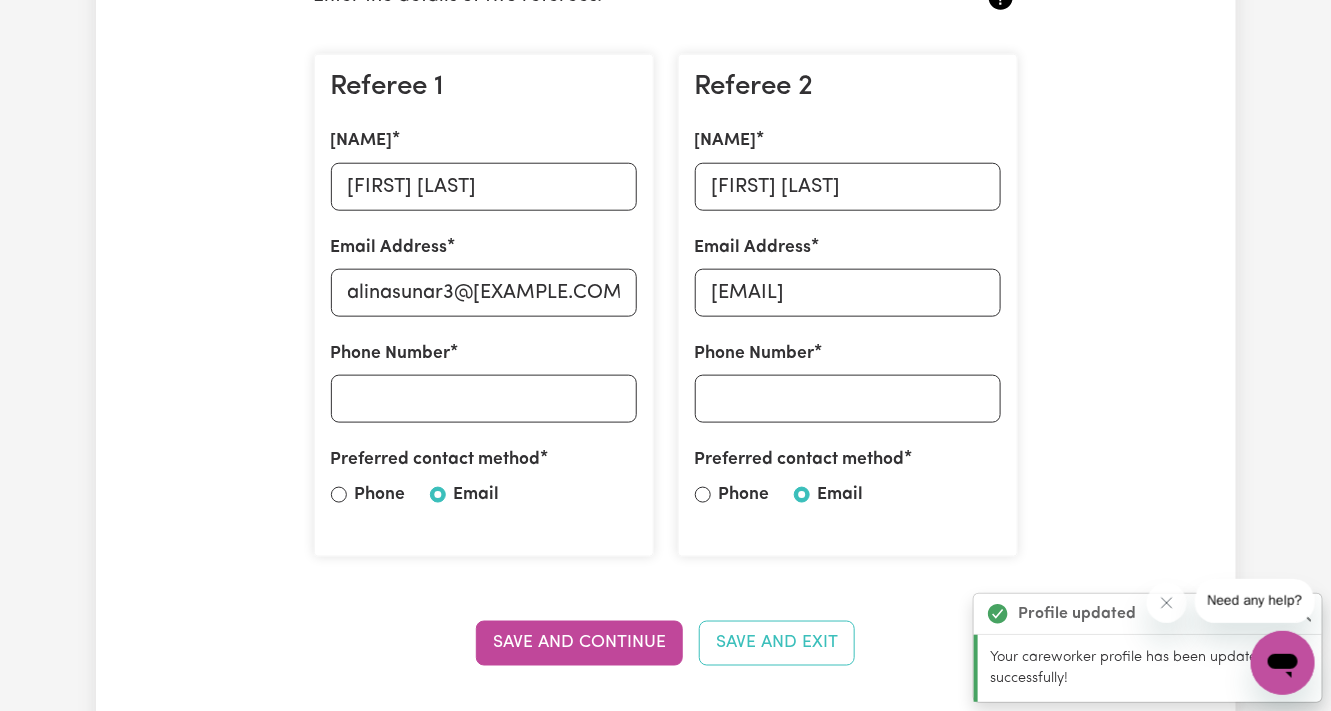 scroll, scrollTop: 584, scrollLeft: 0, axis: vertical 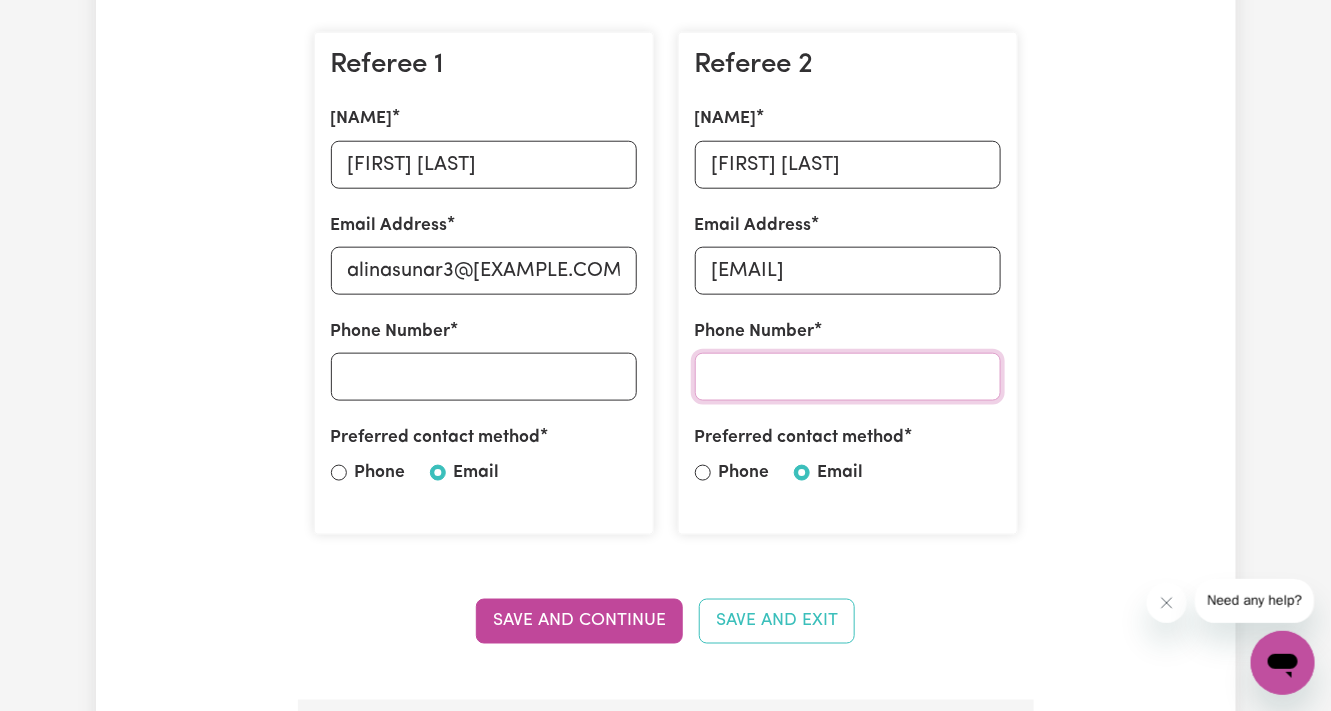 click on "Phone Number" at bounding box center [848, 377] 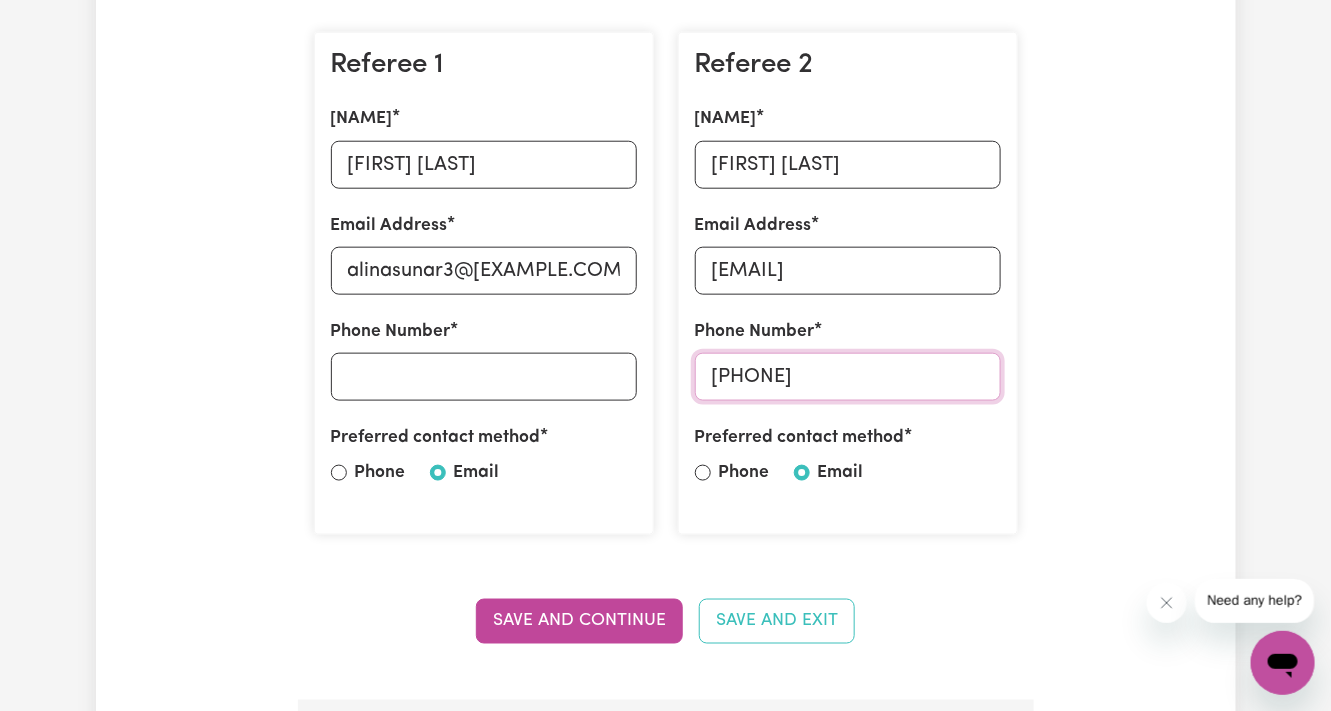 type on "[PHONE]" 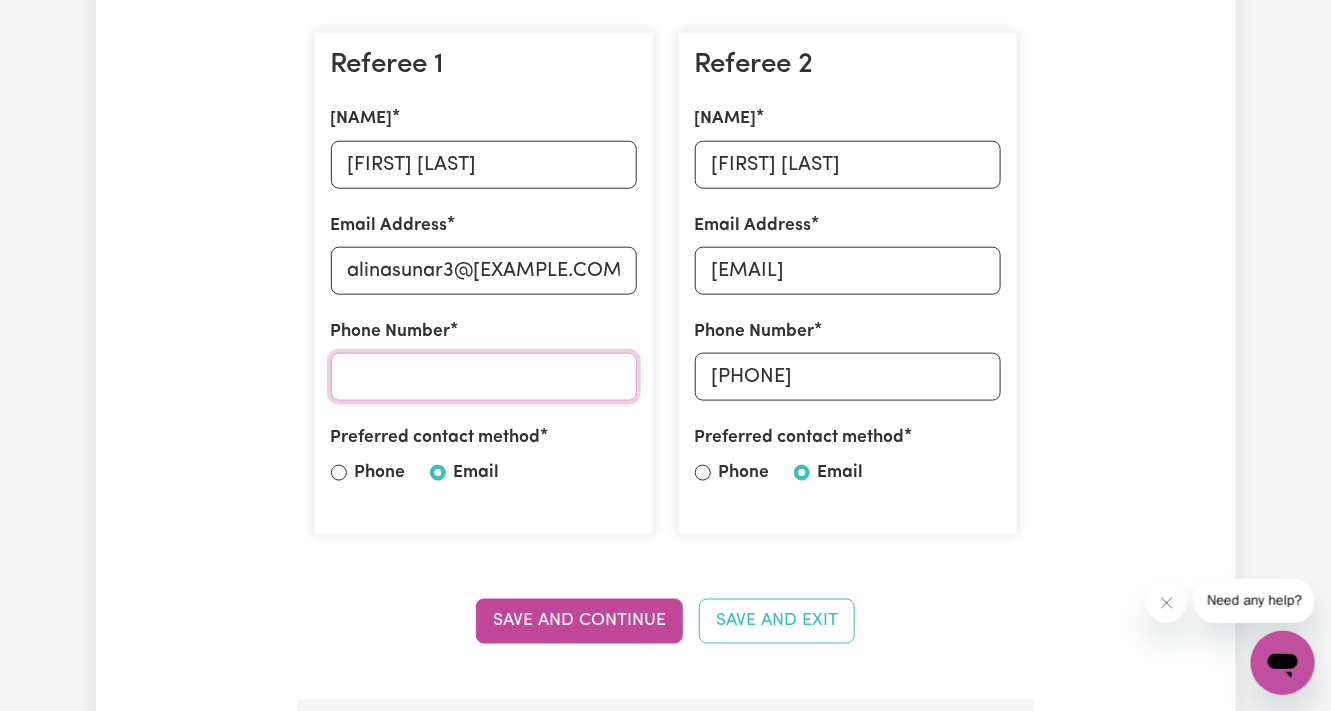 click on "Phone Number" at bounding box center [484, 377] 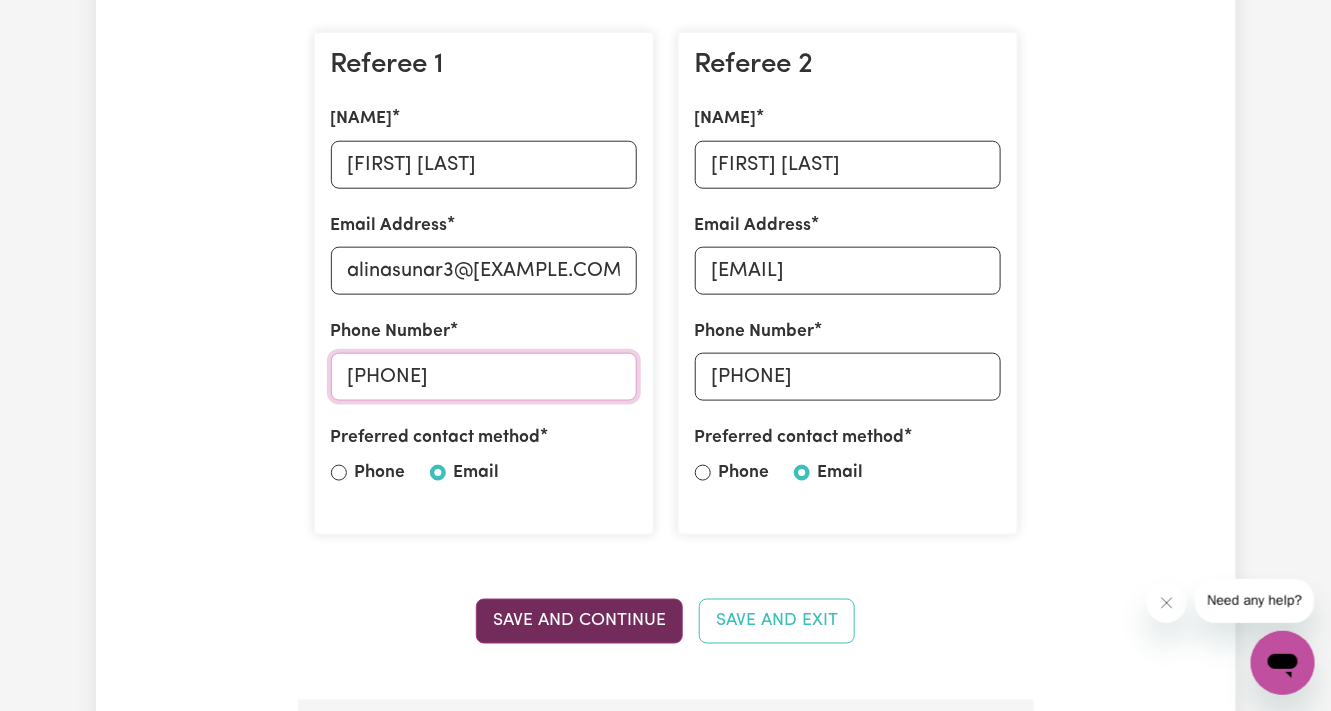 type on "[PHONE]" 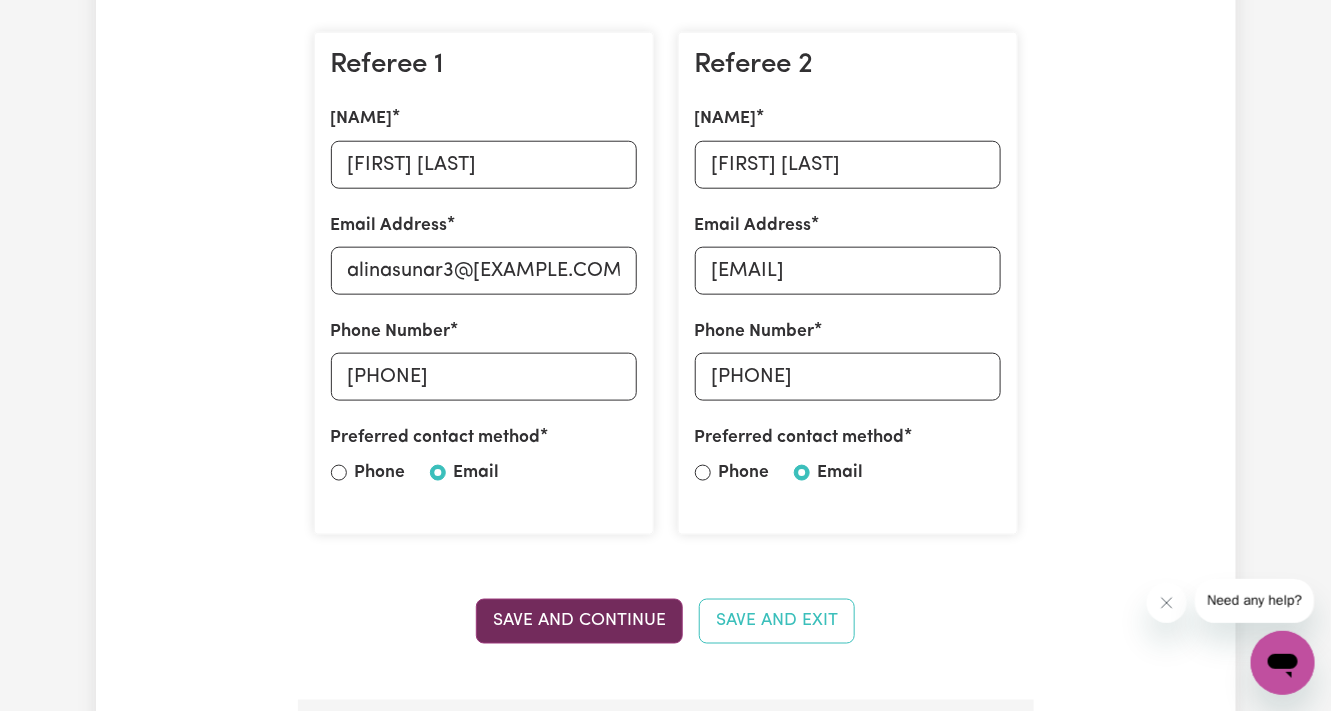 click on "Save and Continue" at bounding box center (579, 621) 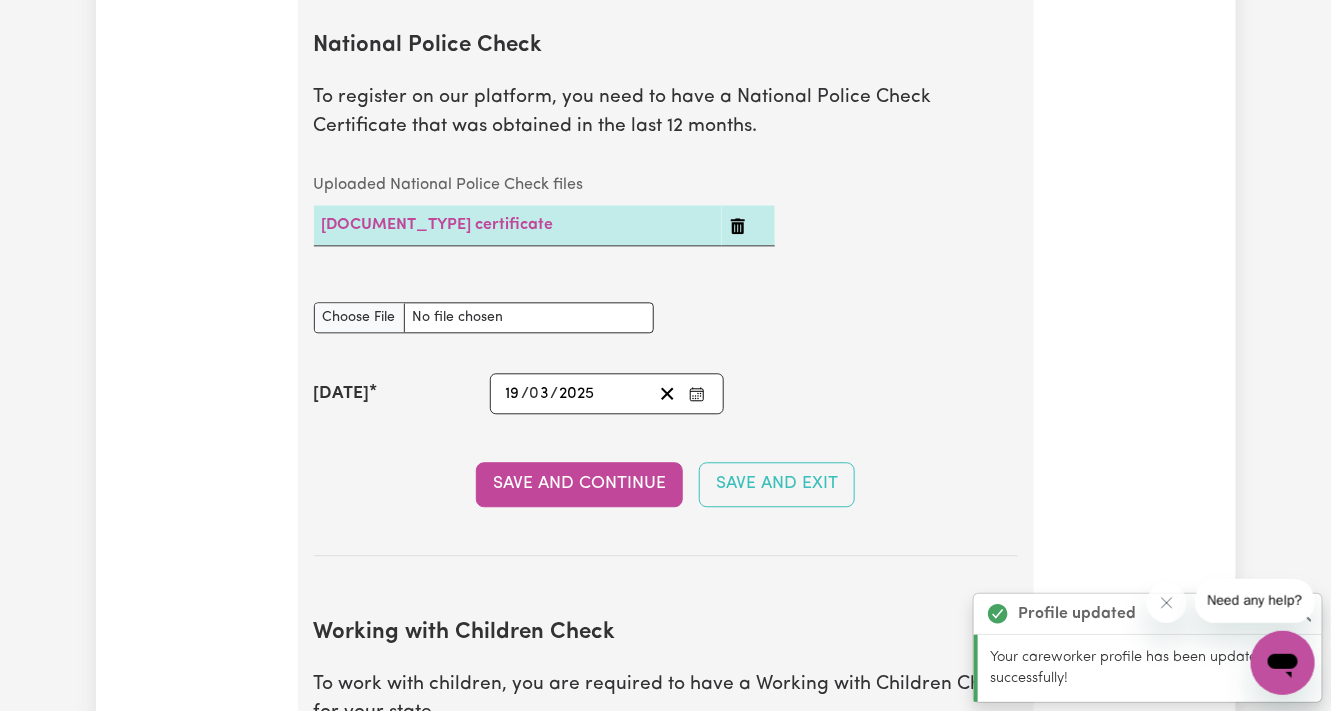 scroll, scrollTop: 1369, scrollLeft: 0, axis: vertical 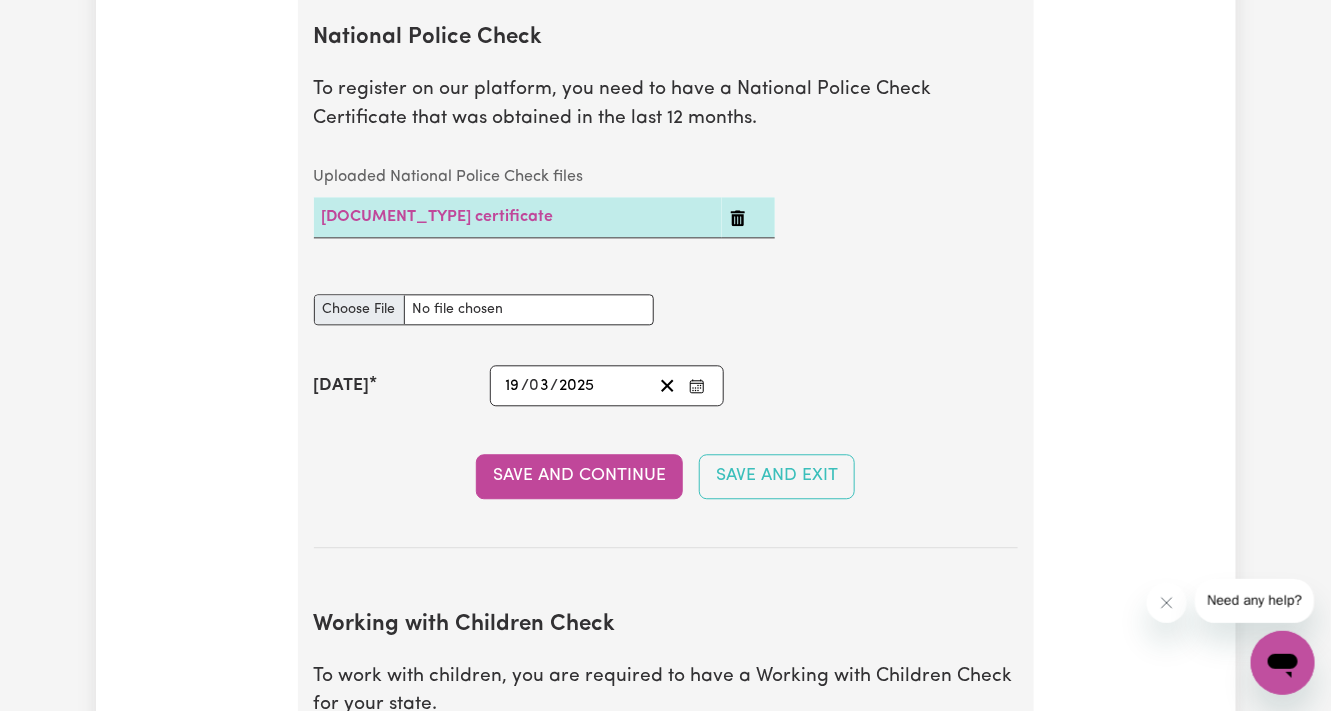 type on "C:\fakepath\[DOCUMENT_TYPE] (1).pdf" 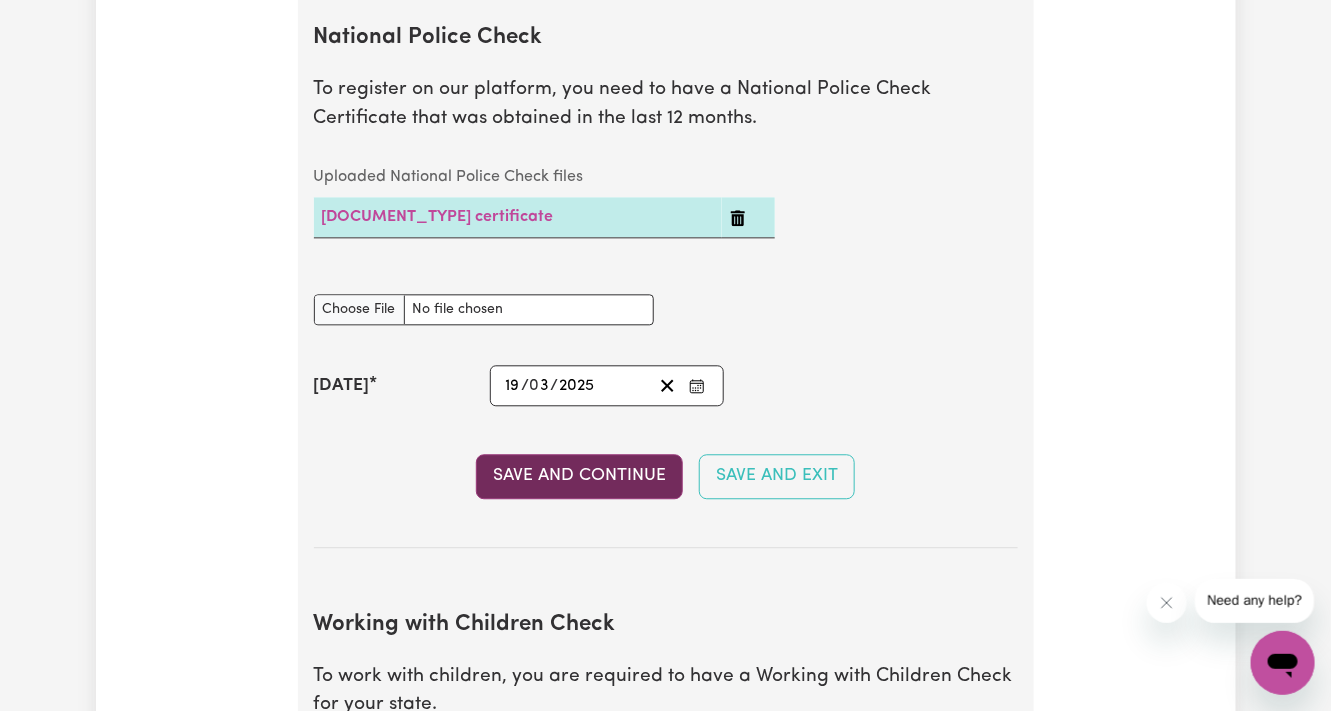 click on "Save and Continue" at bounding box center (579, 476) 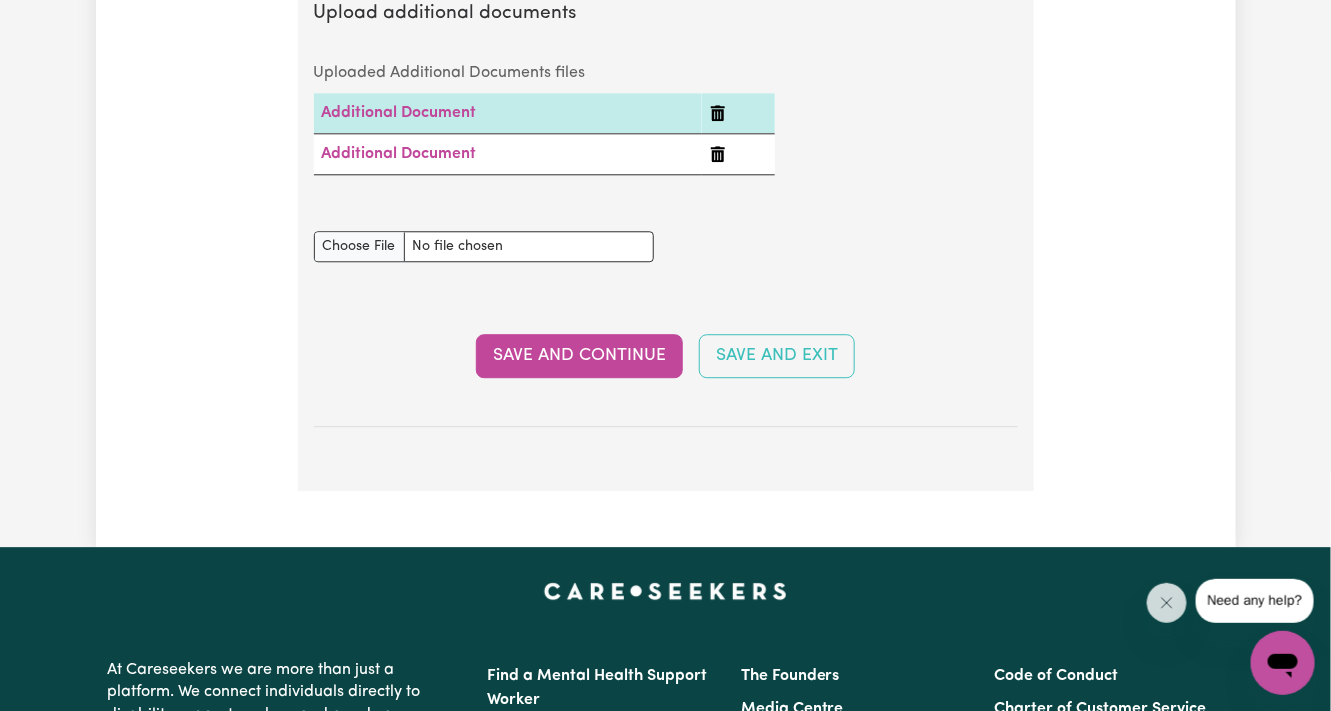 scroll, scrollTop: 4100, scrollLeft: 0, axis: vertical 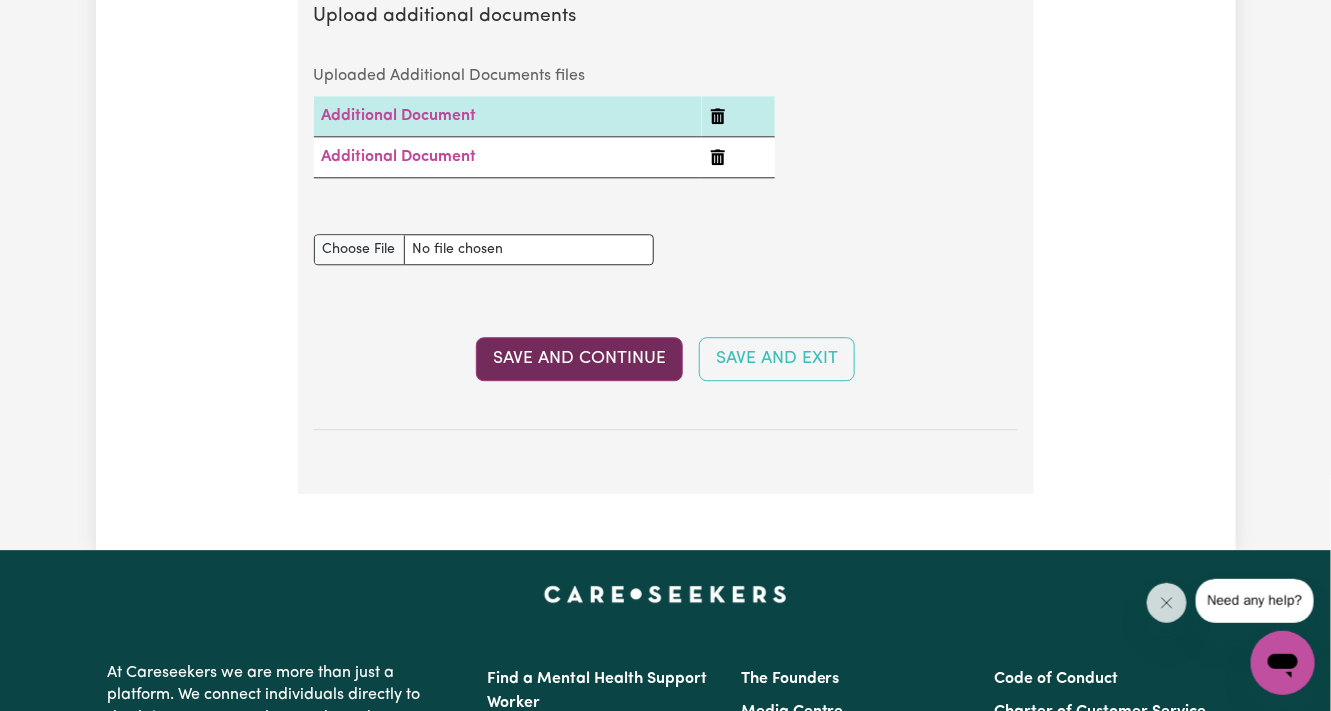 click on "Save and Continue" at bounding box center (579, 359) 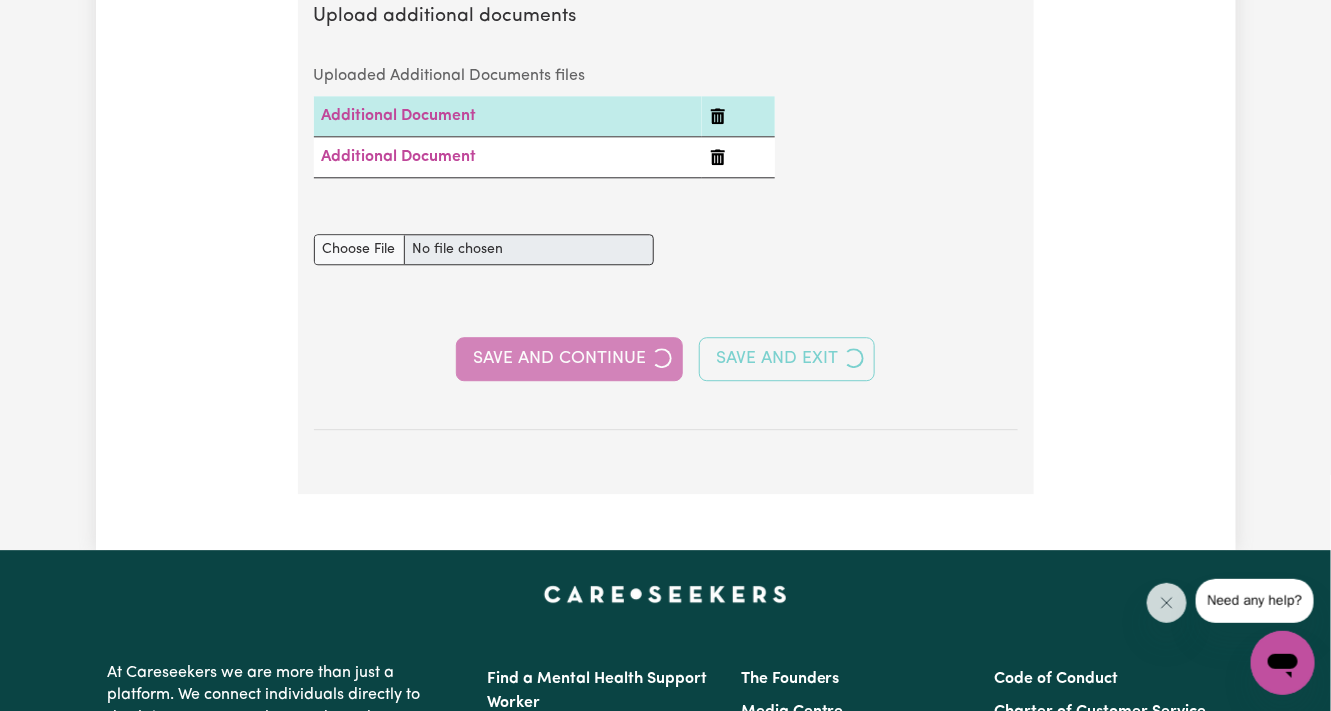 select on "2023" 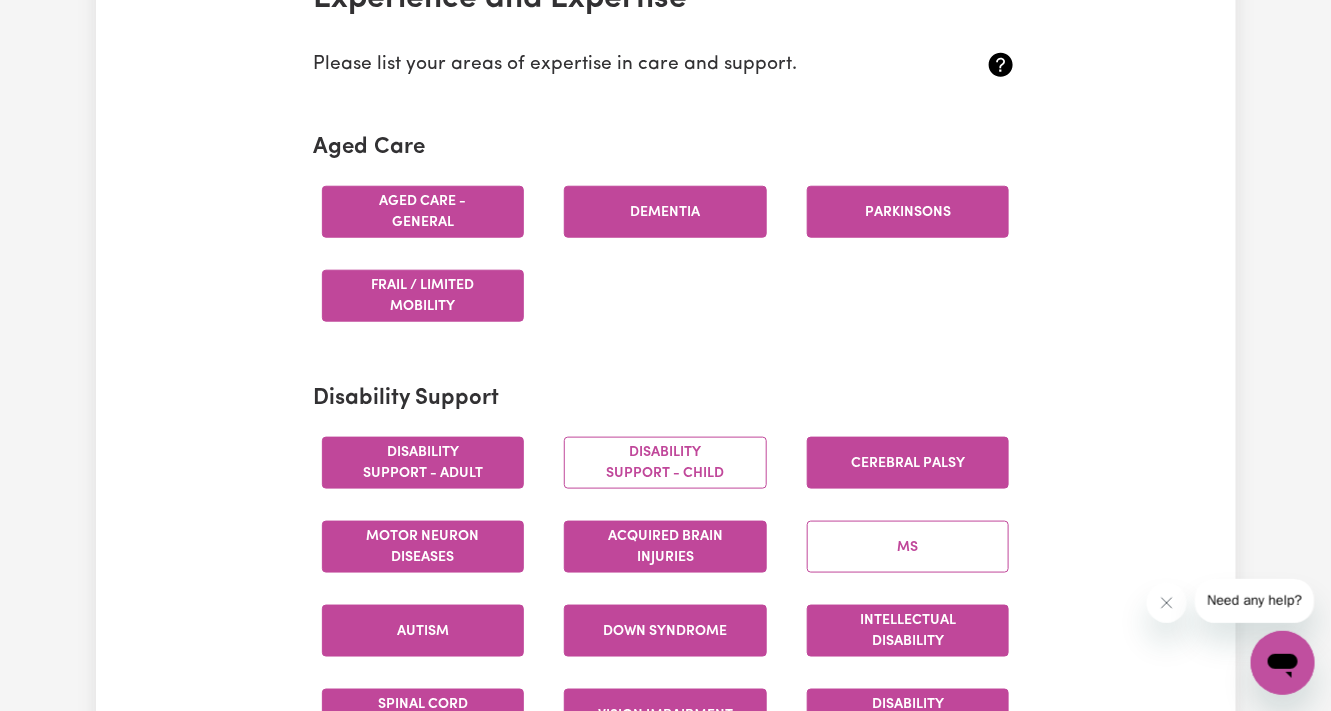 scroll, scrollTop: 0, scrollLeft: 0, axis: both 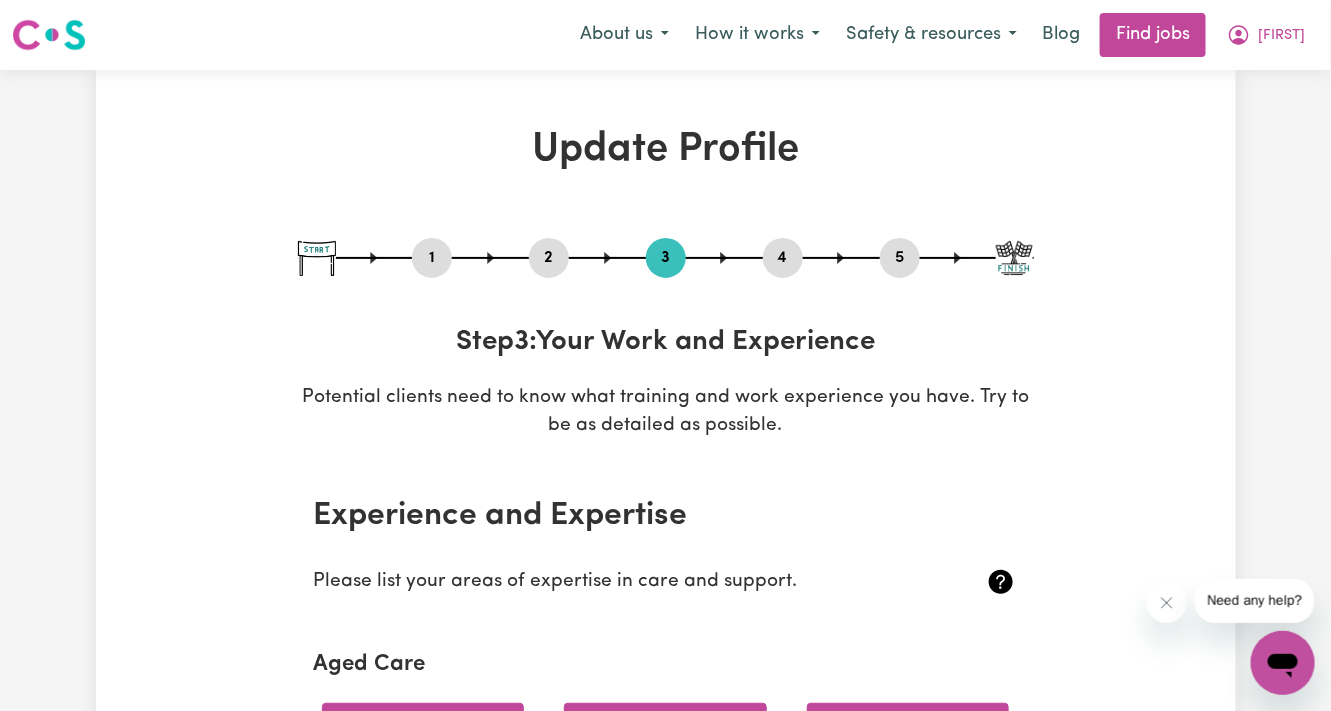 click on "1" at bounding box center [432, 258] 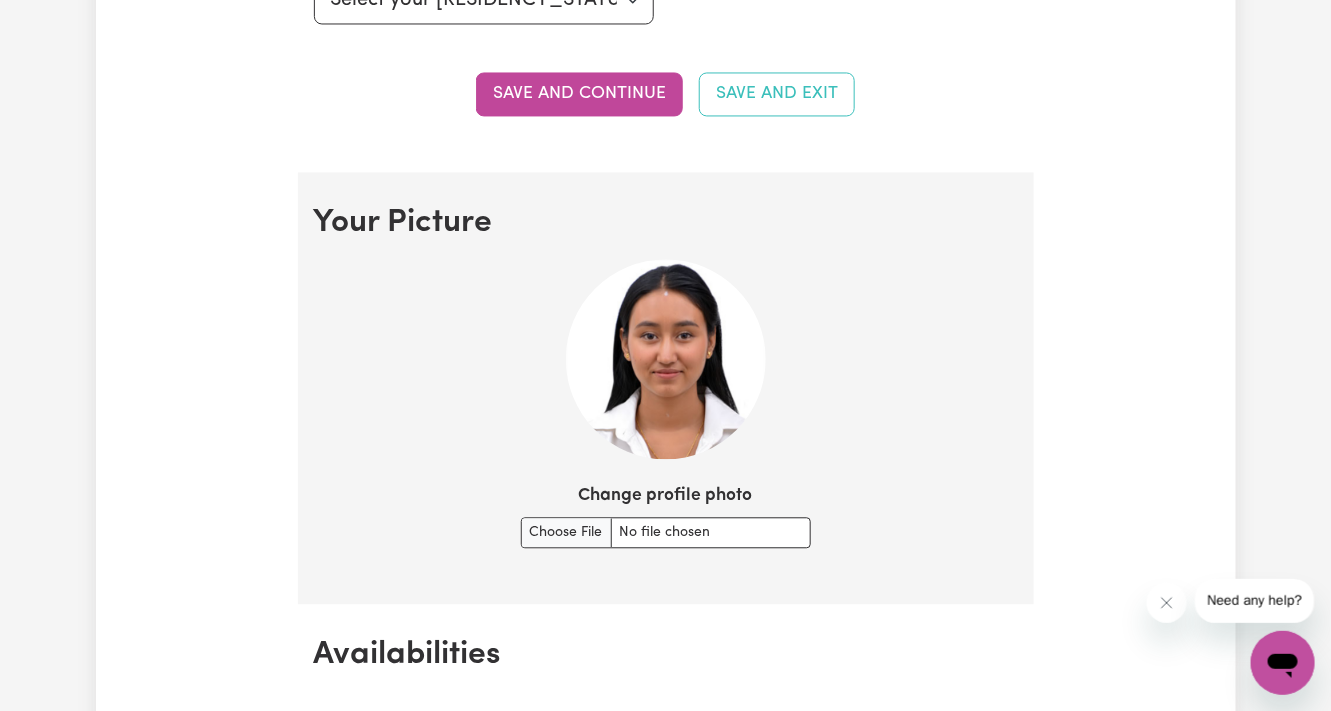 scroll, scrollTop: 1270, scrollLeft: 0, axis: vertical 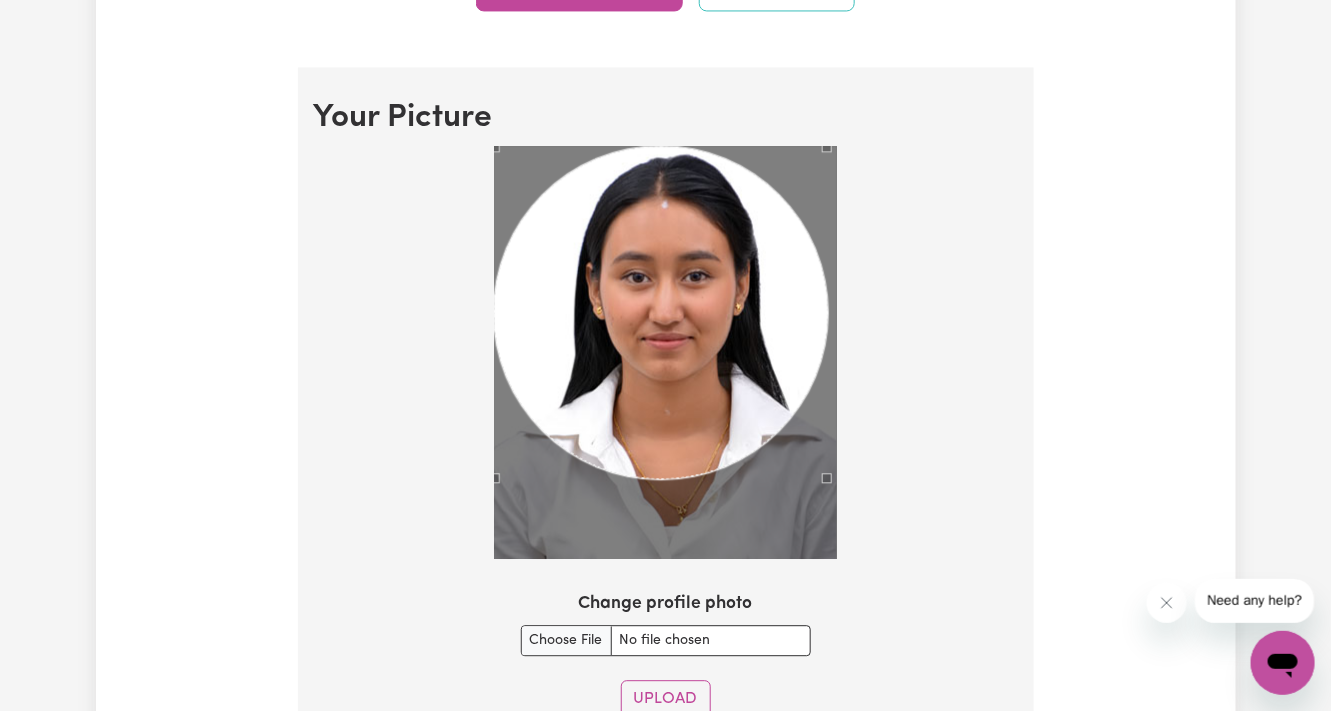 click on "Your Picture Change profile photo Upload" at bounding box center [666, 416] 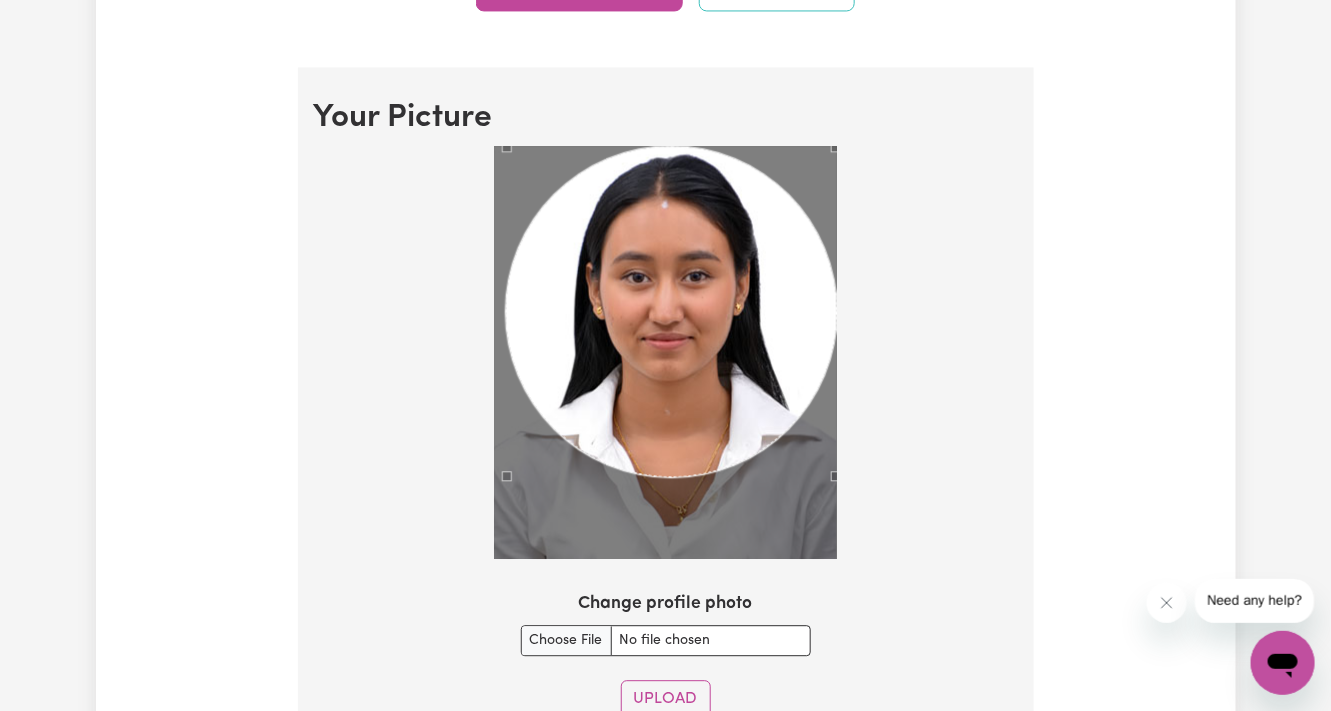 click at bounding box center (671, 311) 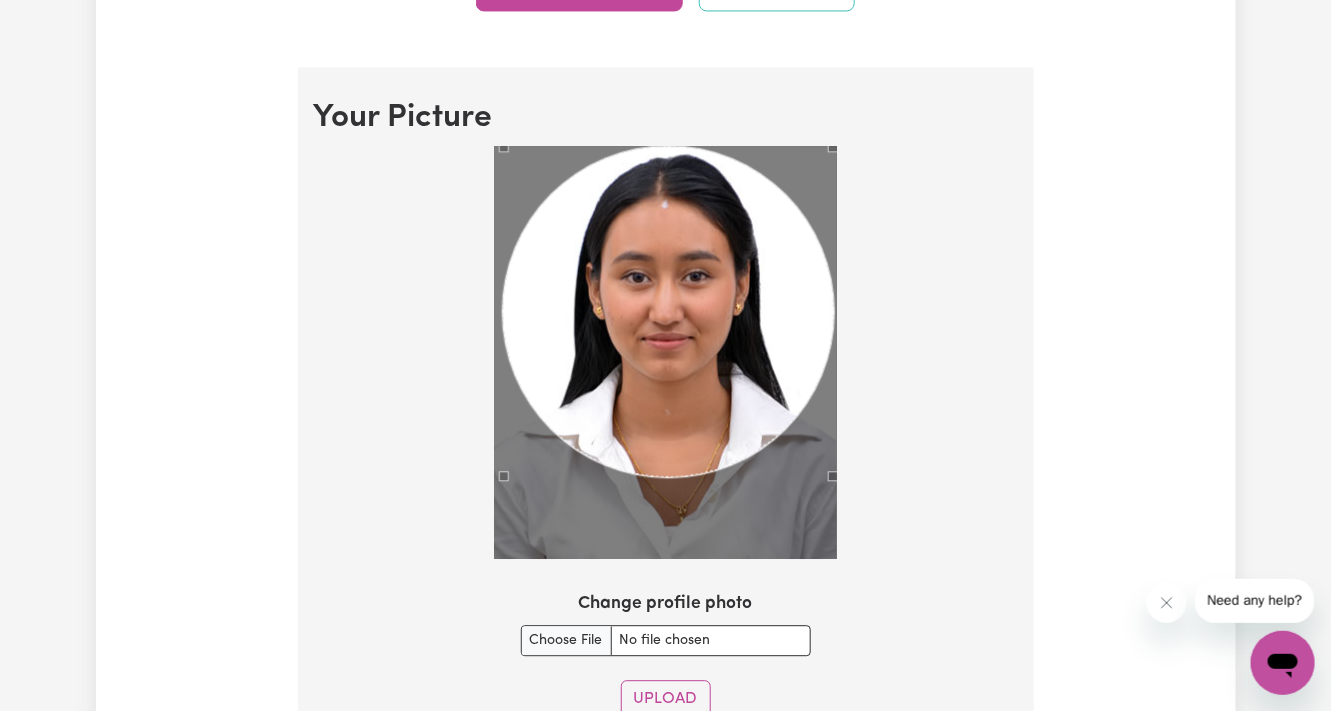 click at bounding box center (668, 311) 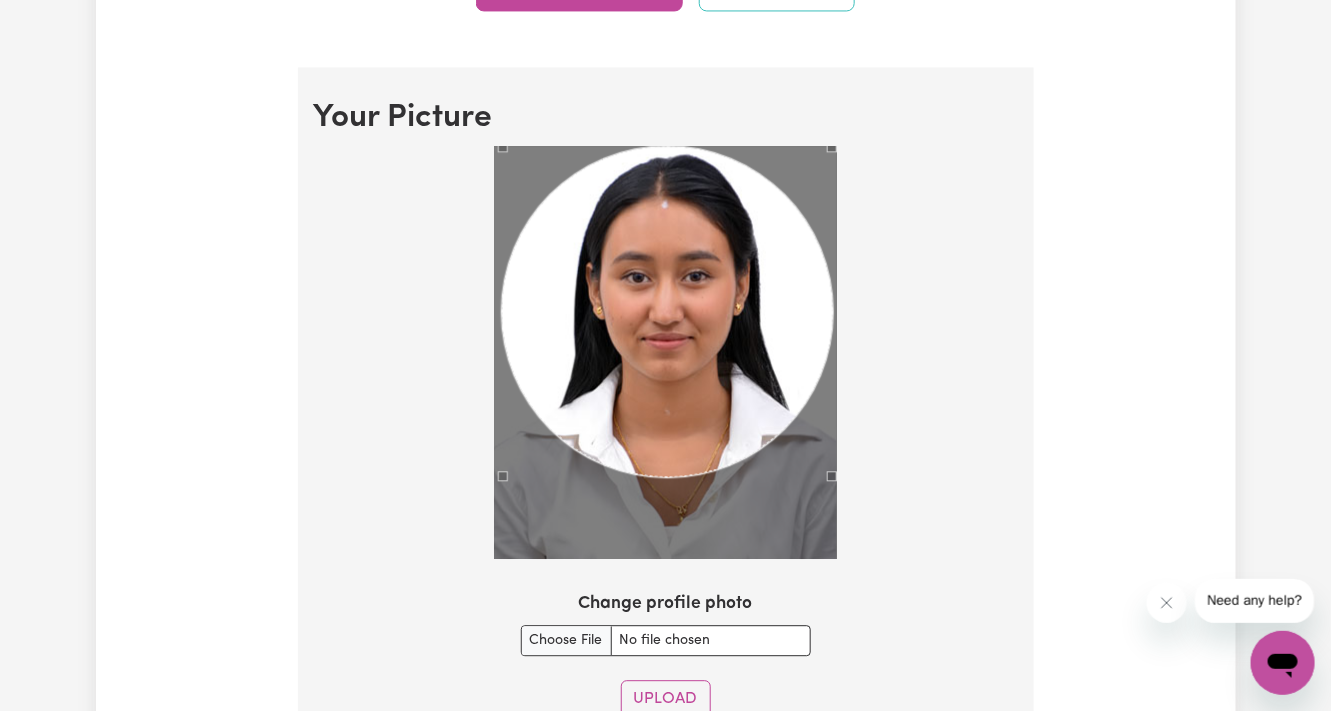 scroll, scrollTop: 1586, scrollLeft: 0, axis: vertical 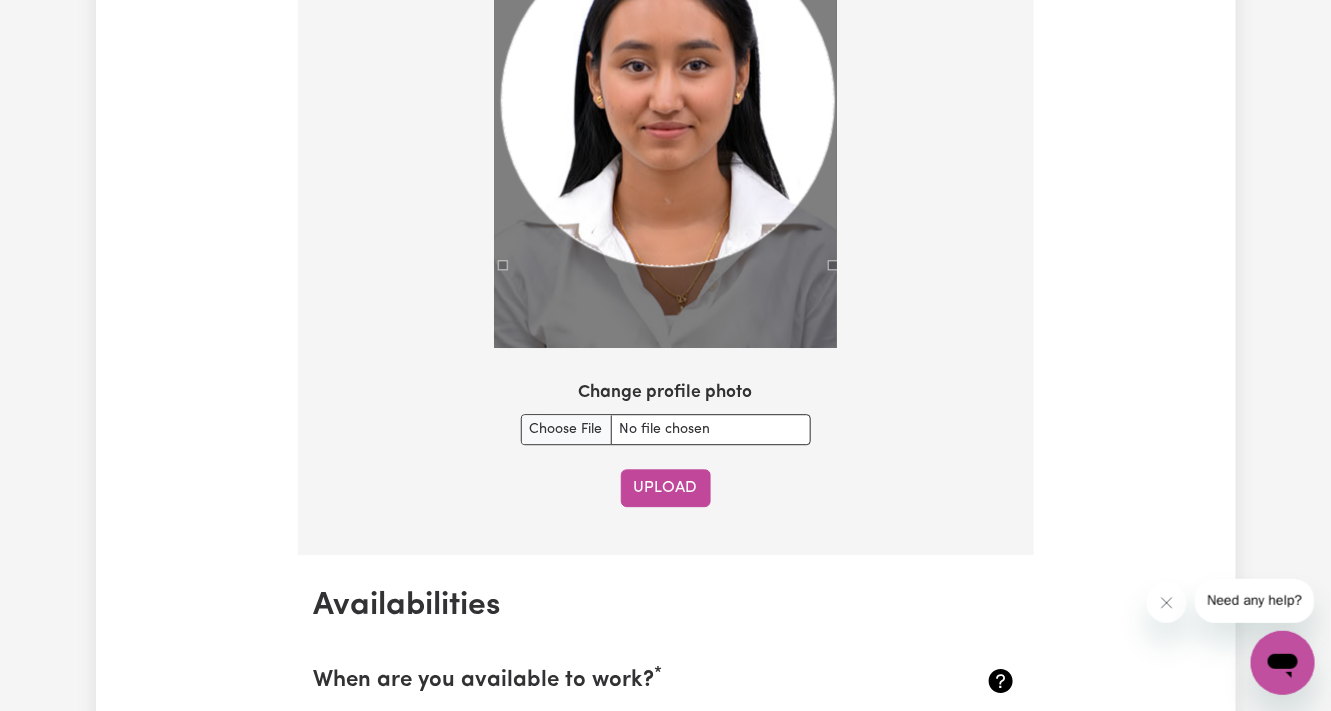 click on "Upload" at bounding box center [666, 488] 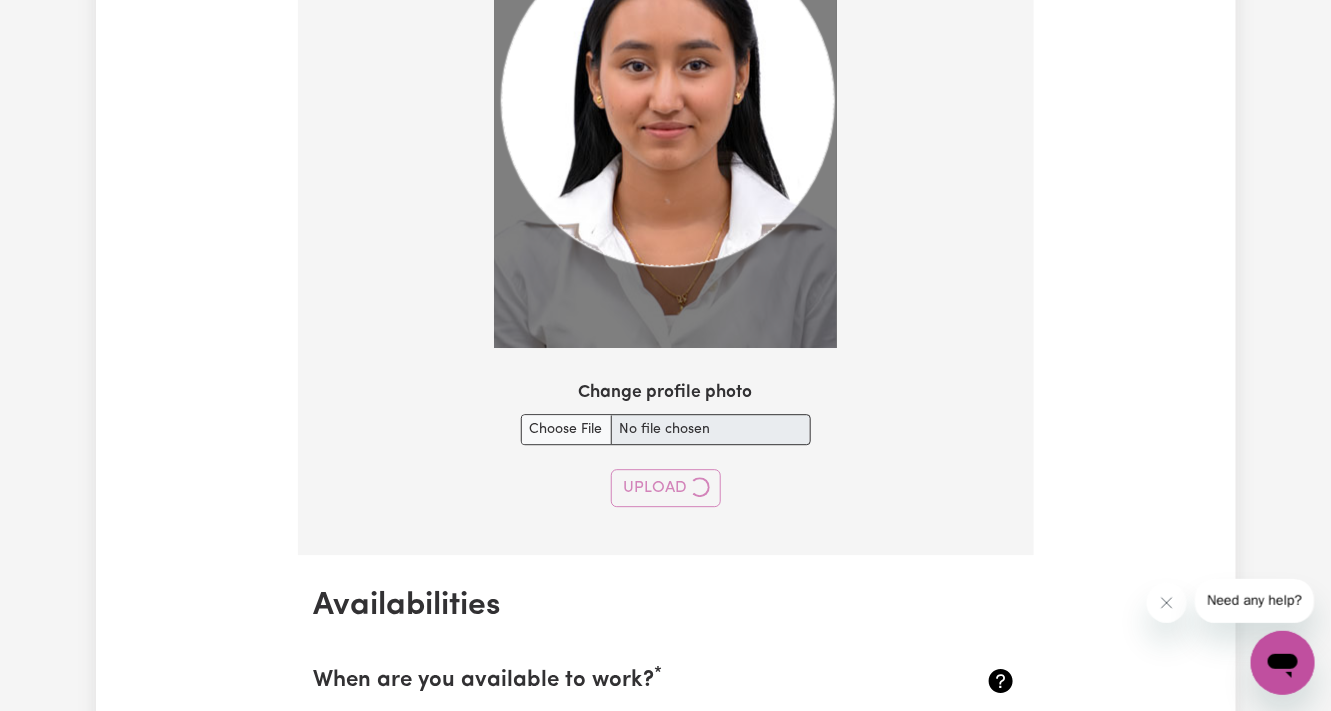 type 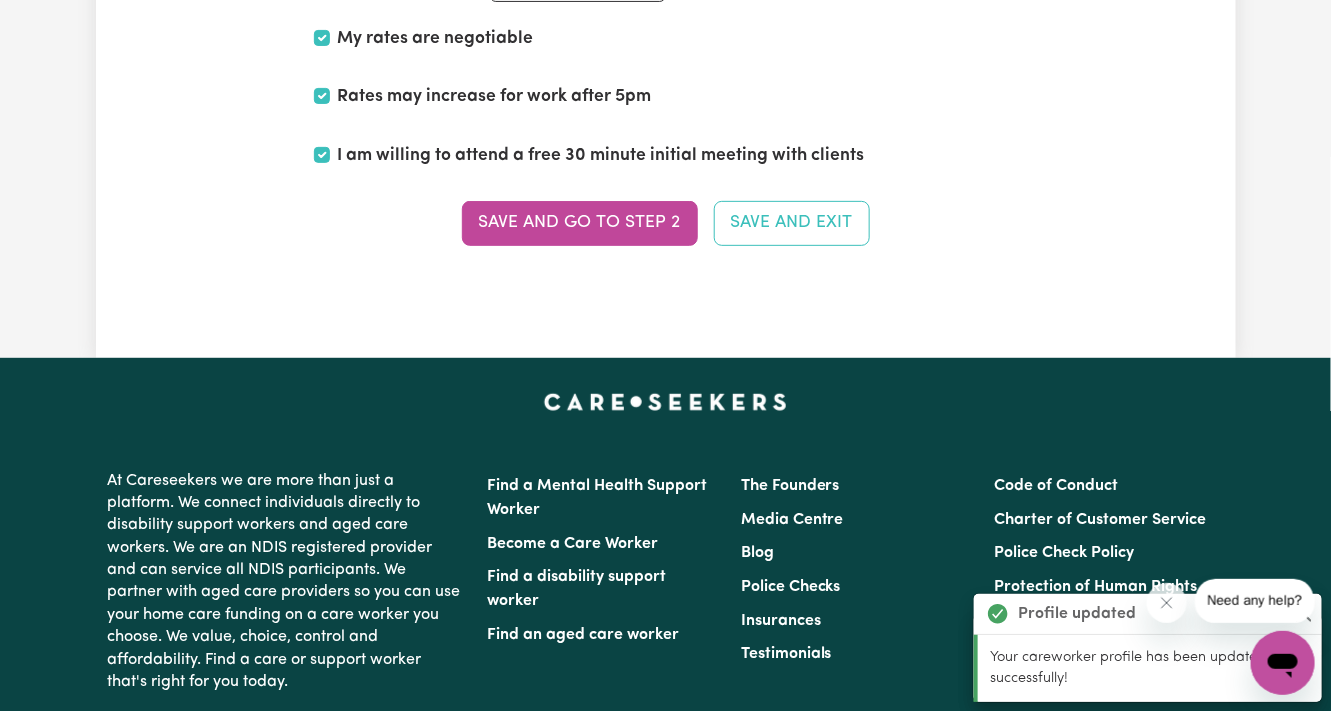scroll, scrollTop: 5183, scrollLeft: 0, axis: vertical 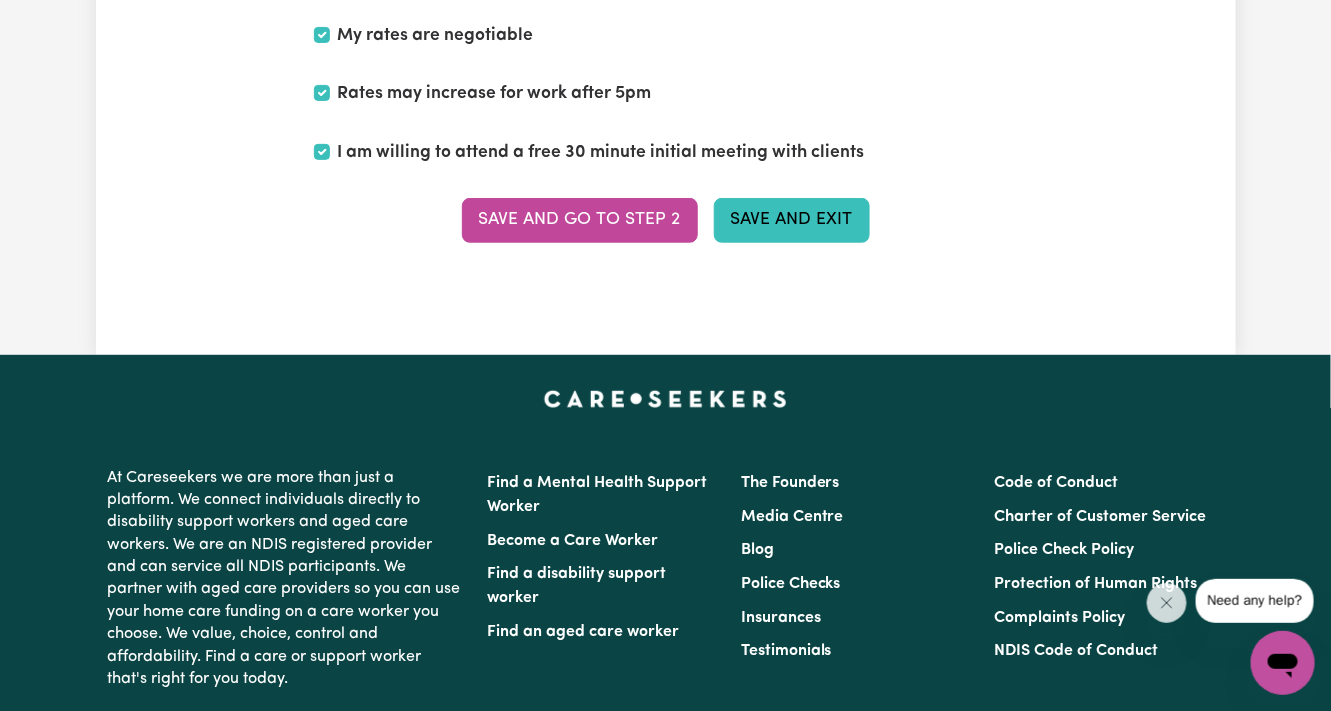 click on "Save and Exit" at bounding box center (792, 220) 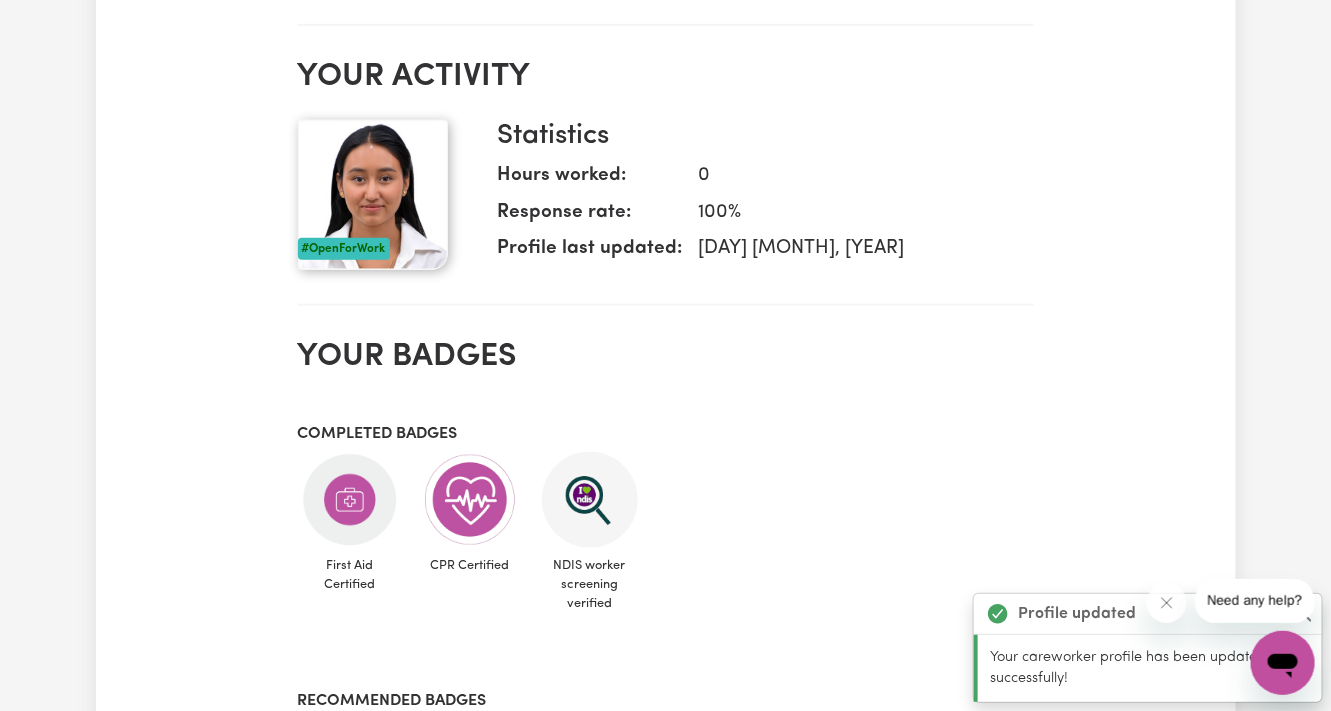 scroll, scrollTop: 581, scrollLeft: 0, axis: vertical 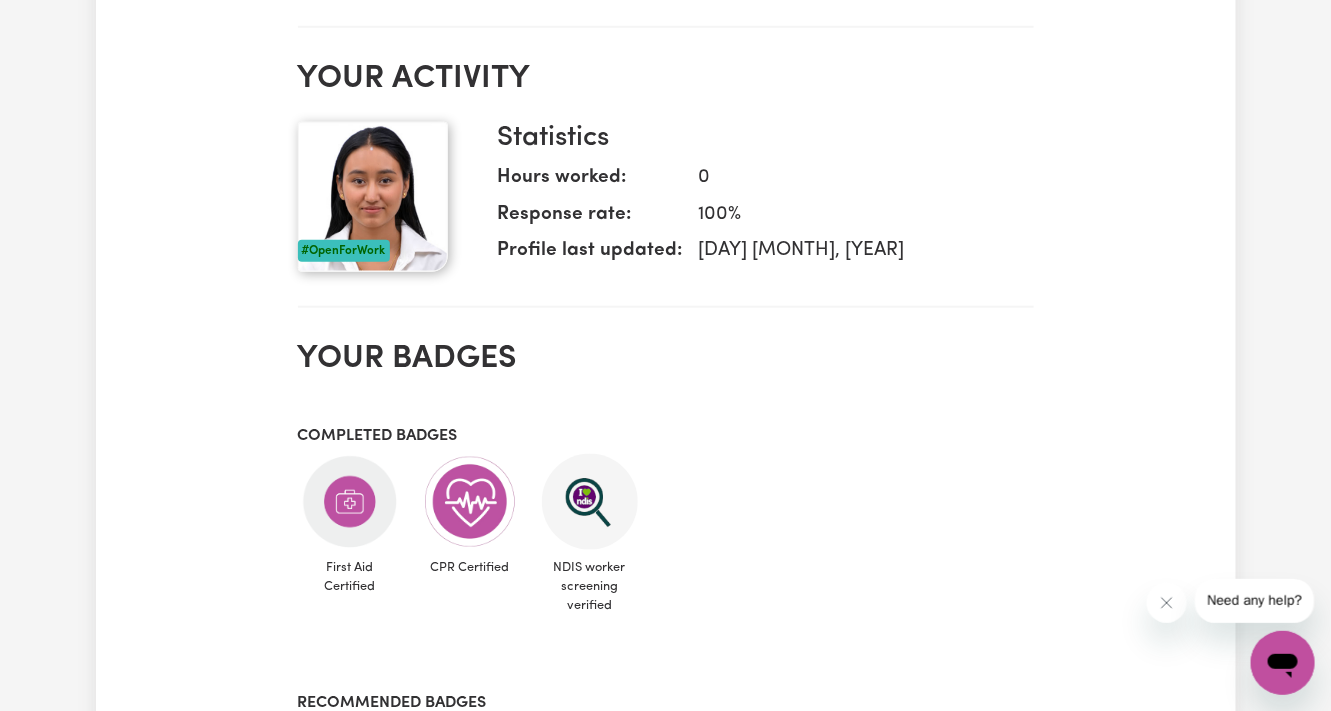 click on "Your badges Completed badges First Aid Certified CPR Certified NDIS worker screening verified Recommended badges Vaccination scheduled CS Recommends Regulated Restrictive Practices Course Aged Care Quality Standards & Code of Conduct Serious Incident Reporting Scheme Course CS Reliable Worker Medical Exemption Partially vaccinated Fully vaccinated Boosted Careseekers onboarding completed Boundaries training completed COVID-19 infection control training NDIS worker training completed Identify & Respond to Abuse & Neglect" at bounding box center (666, 804) 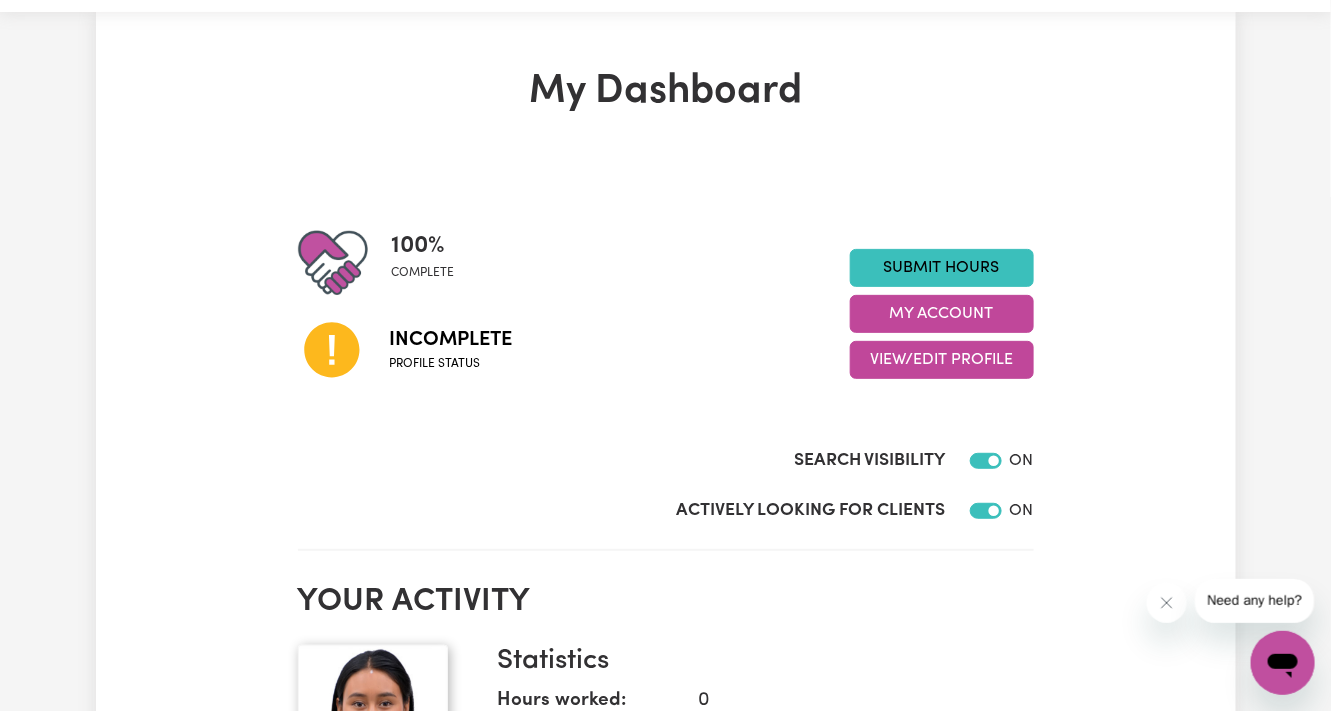 scroll, scrollTop: 0, scrollLeft: 0, axis: both 